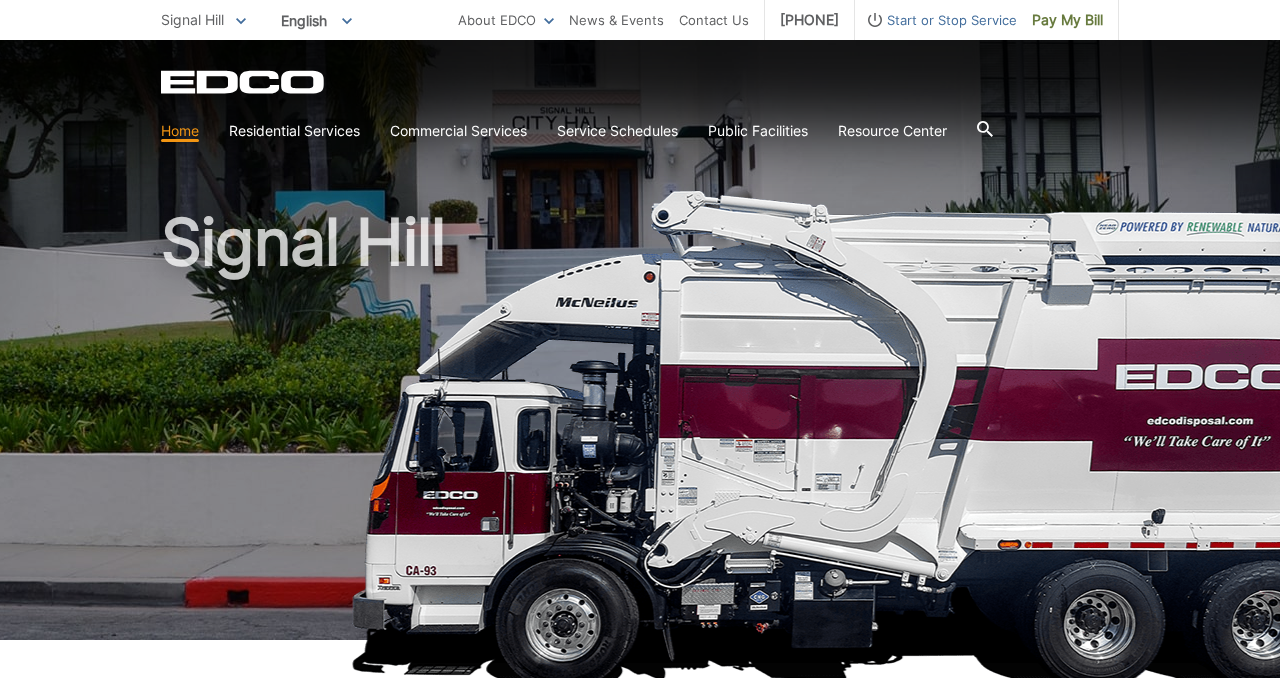 scroll, scrollTop: 2, scrollLeft: 0, axis: vertical 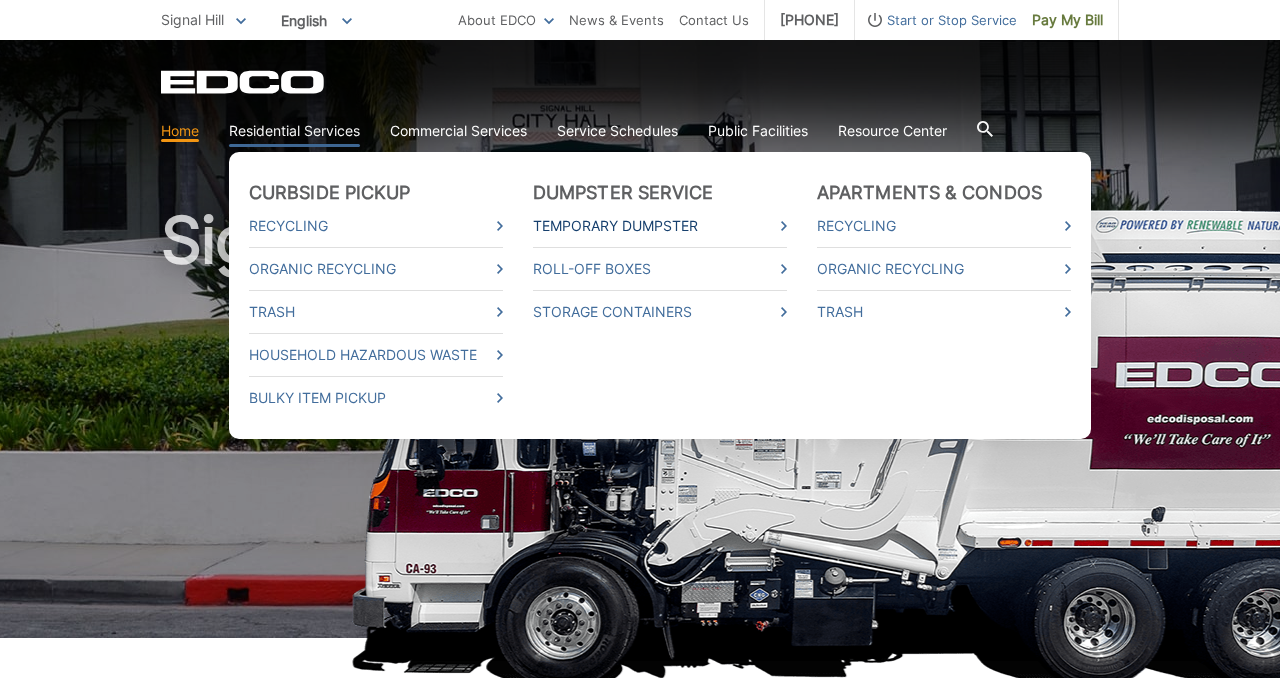 click on "Temporary Dumpster" at bounding box center (660, 226) 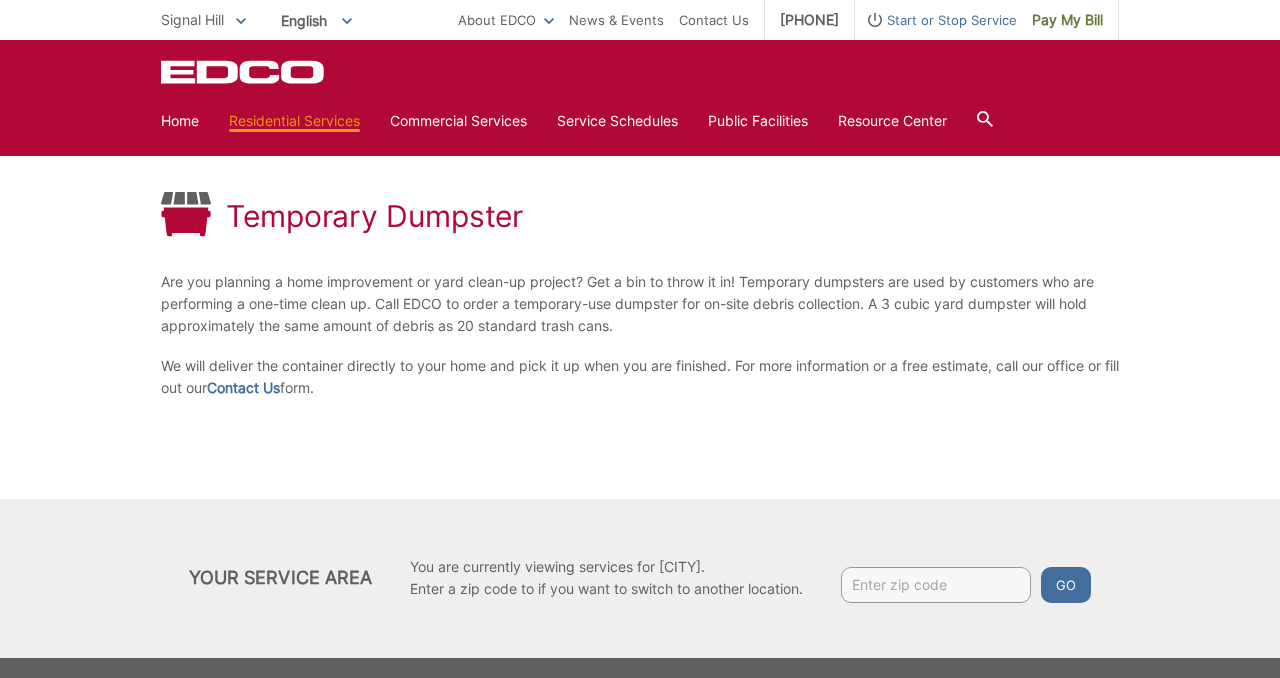 scroll, scrollTop: 257, scrollLeft: 0, axis: vertical 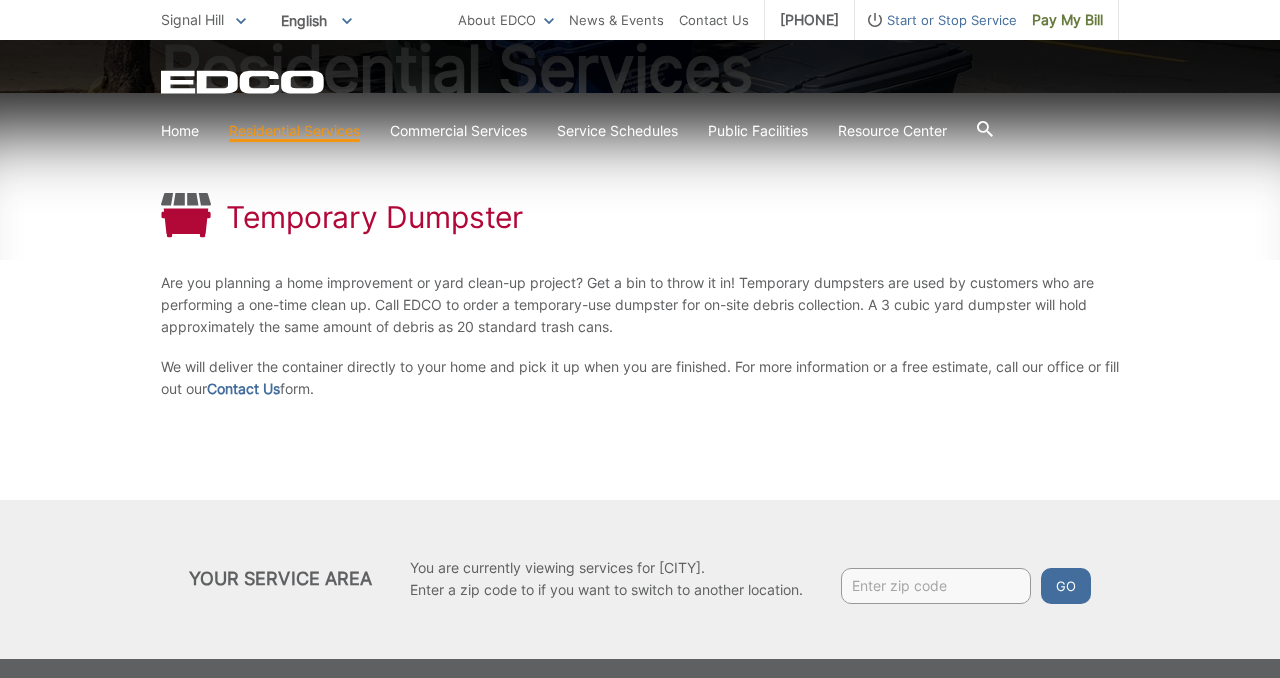 click at bounding box center (936, 586) 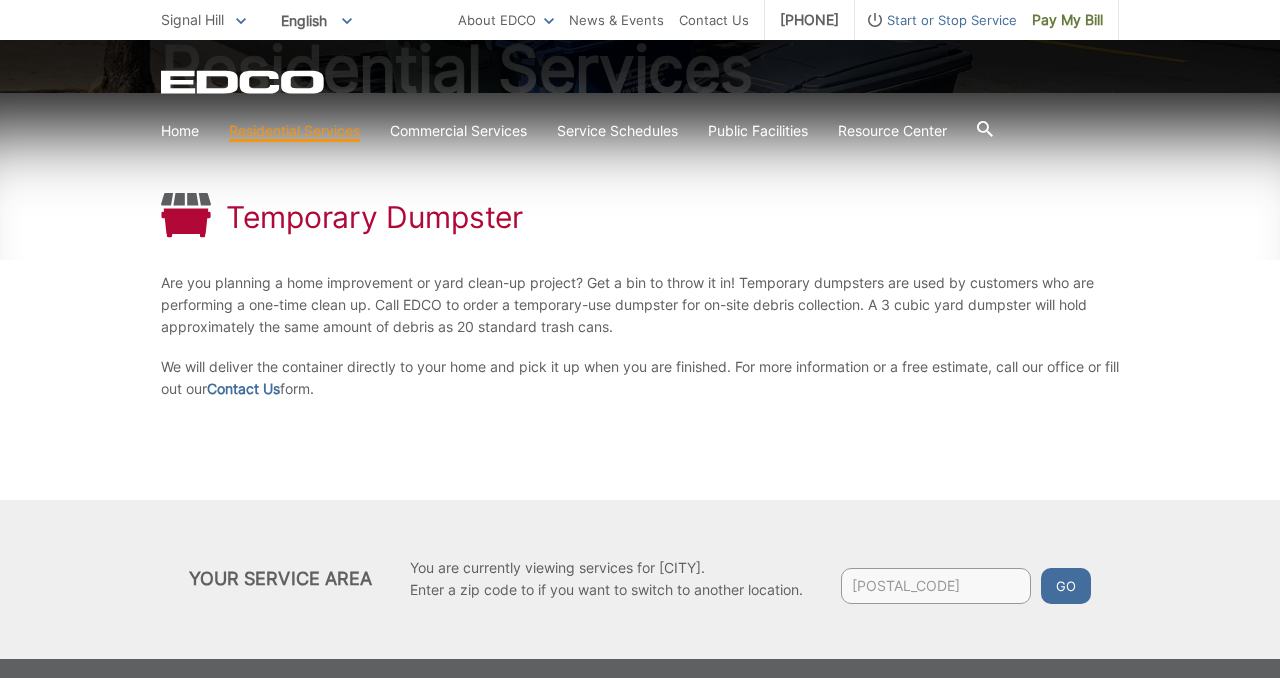 type on "90712" 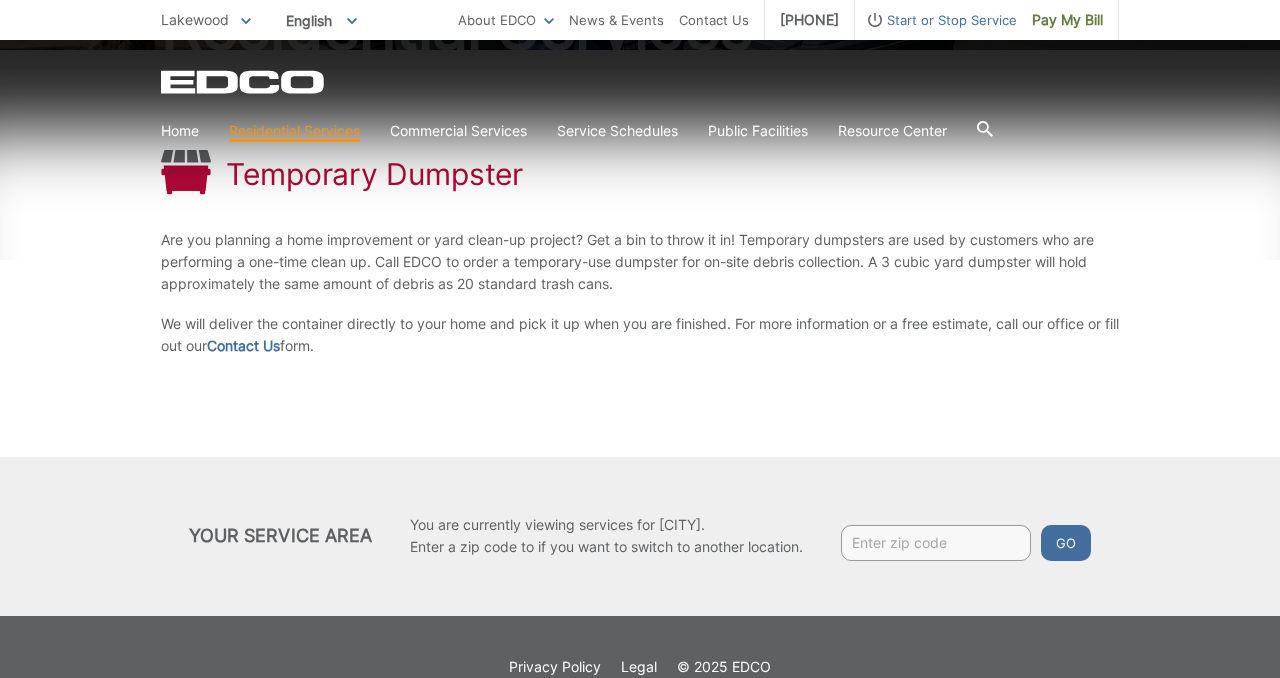 scroll, scrollTop: 302, scrollLeft: 0, axis: vertical 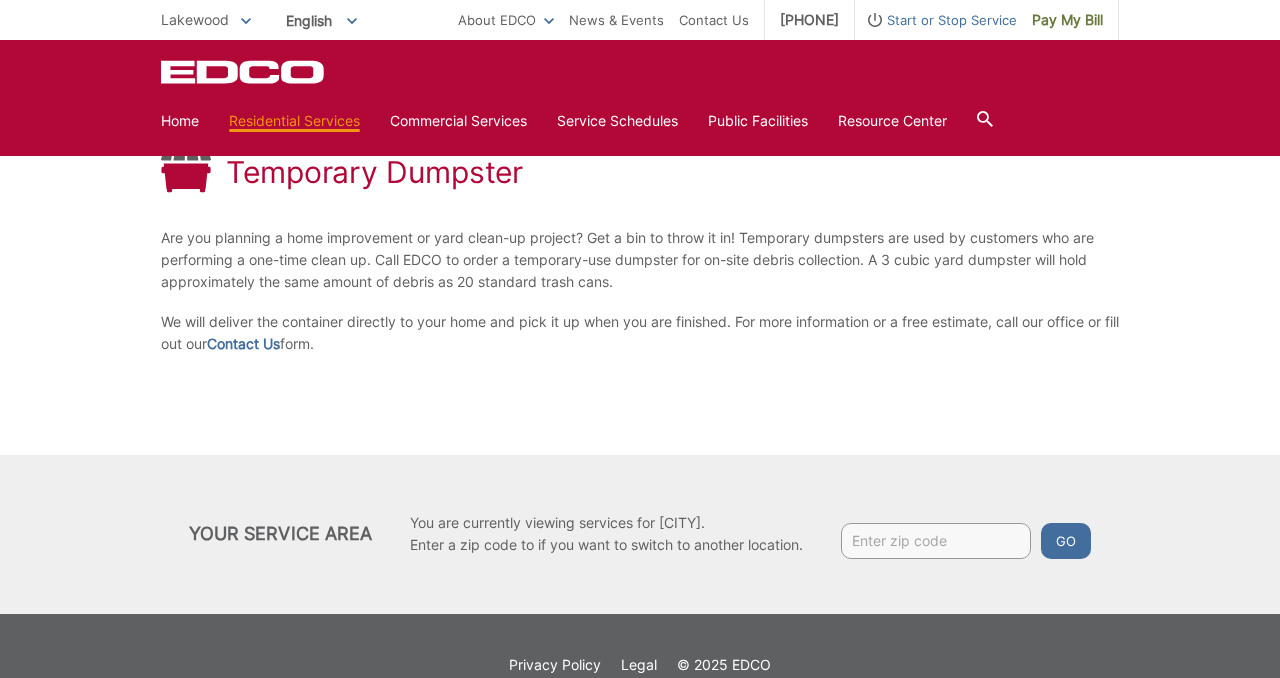 click at bounding box center [936, 541] 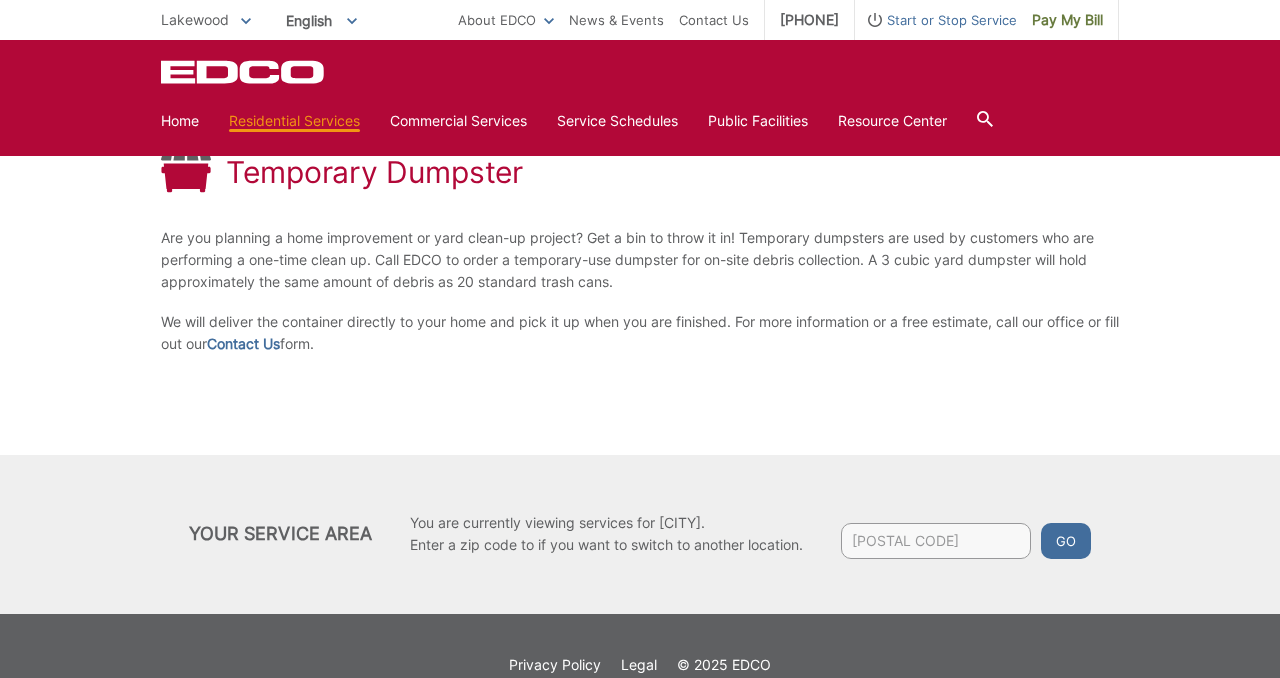 click on "Go" at bounding box center (1066, 541) 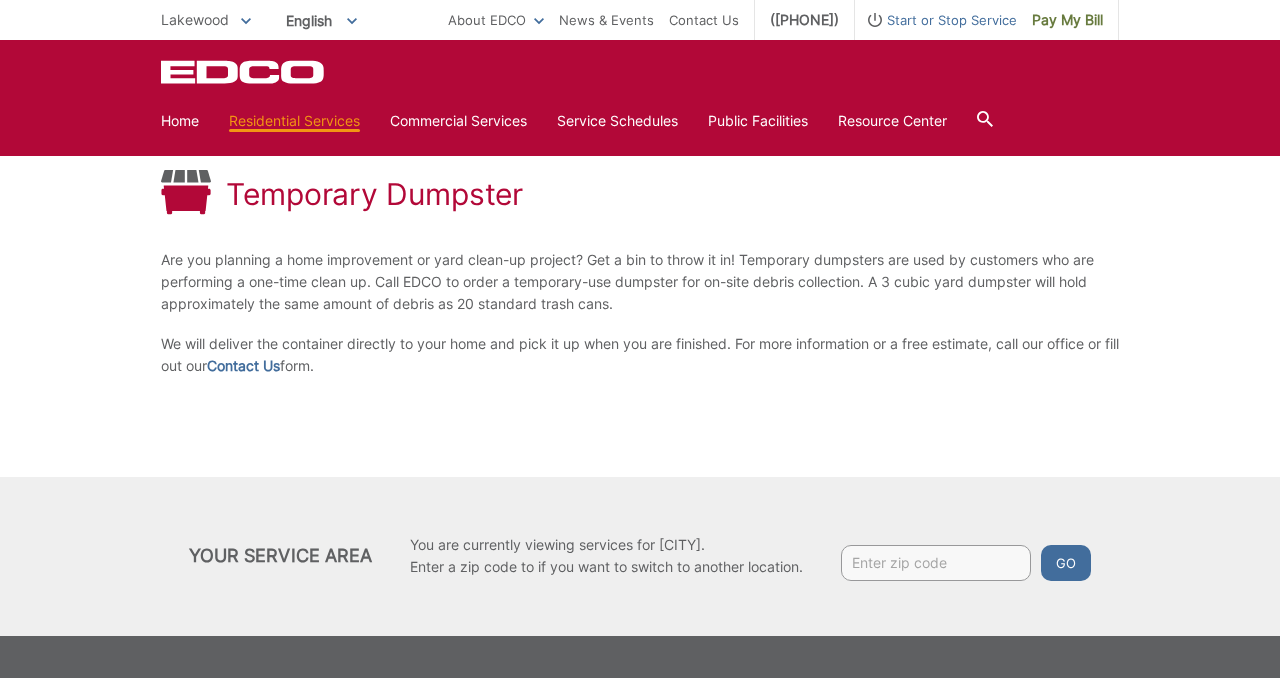 scroll, scrollTop: 258, scrollLeft: 0, axis: vertical 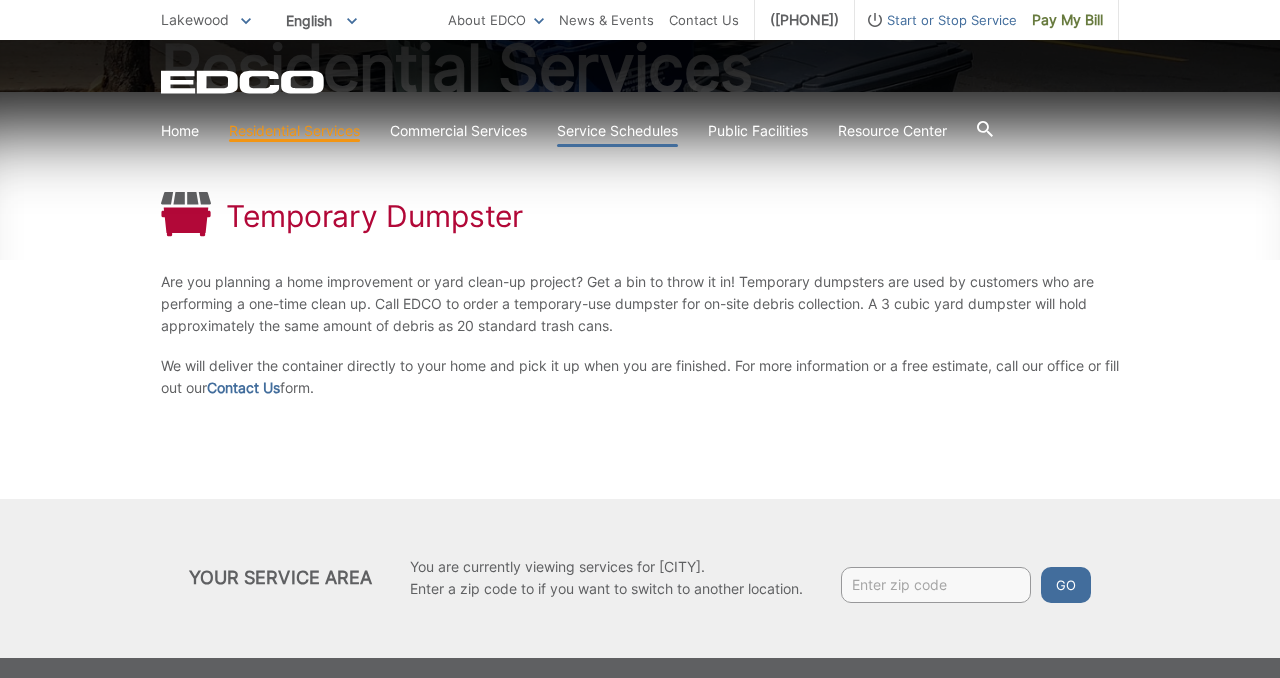 click on "Service Schedules" at bounding box center (617, 131) 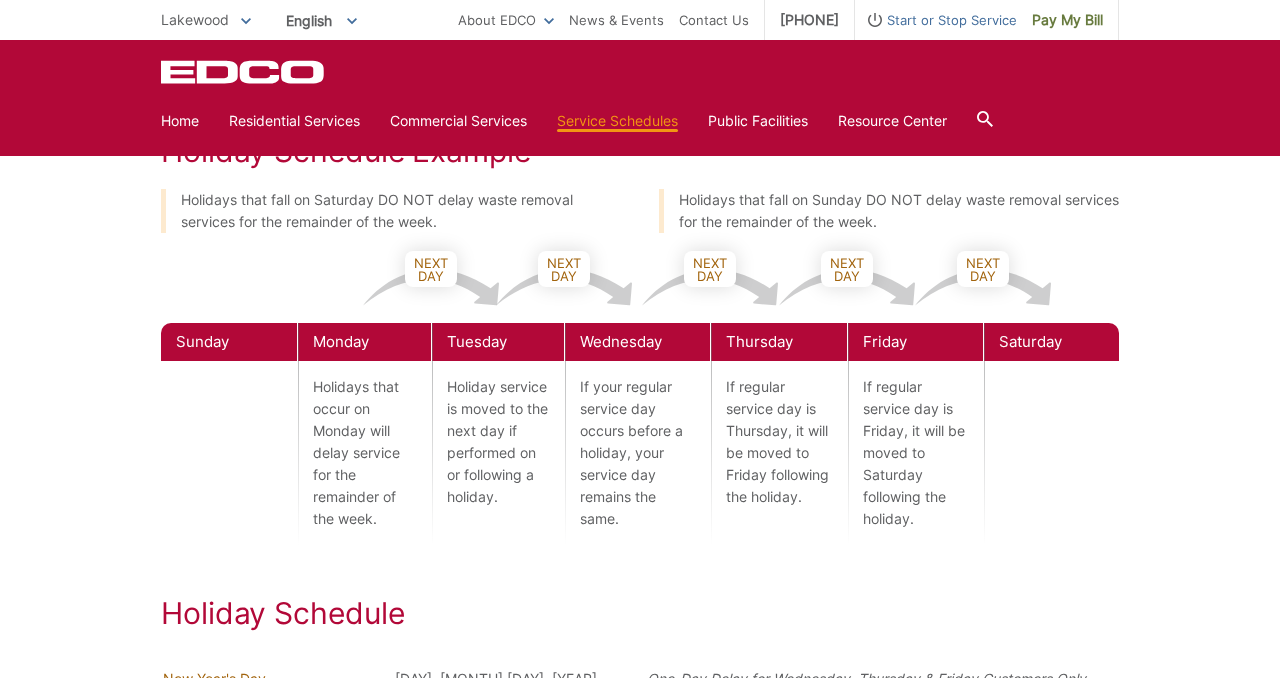 scroll, scrollTop: 746, scrollLeft: 0, axis: vertical 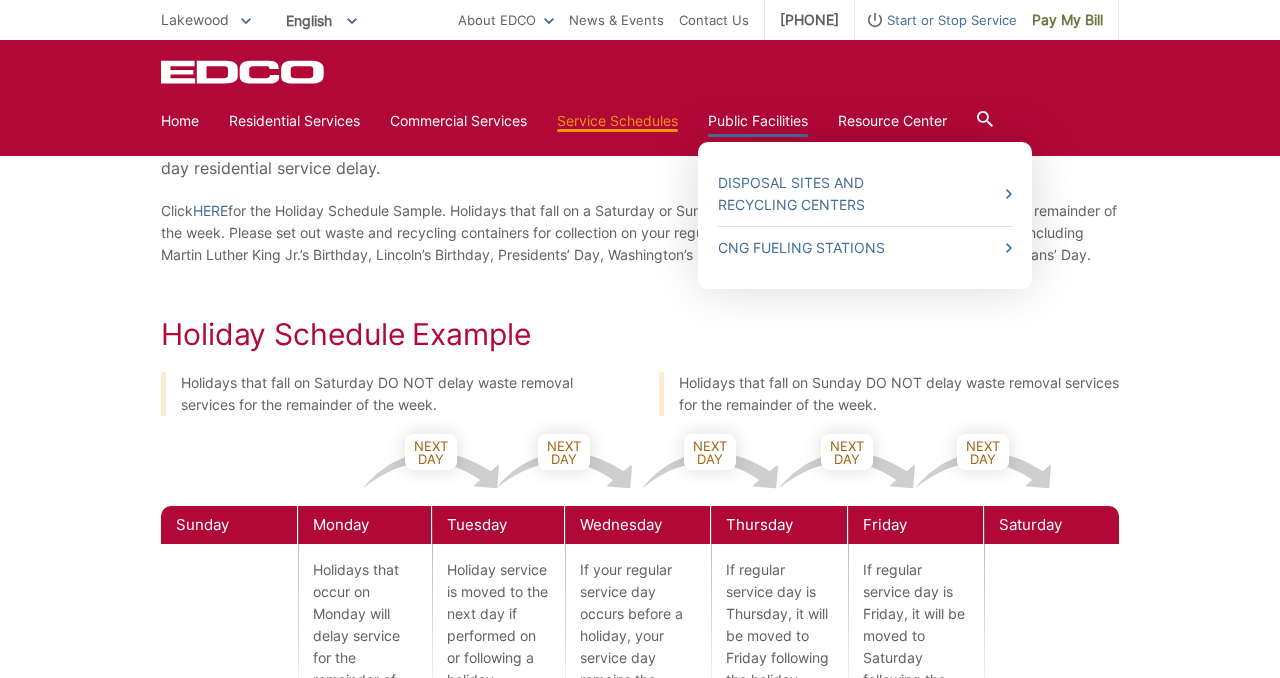 click on "Public Facilities" at bounding box center (758, 121) 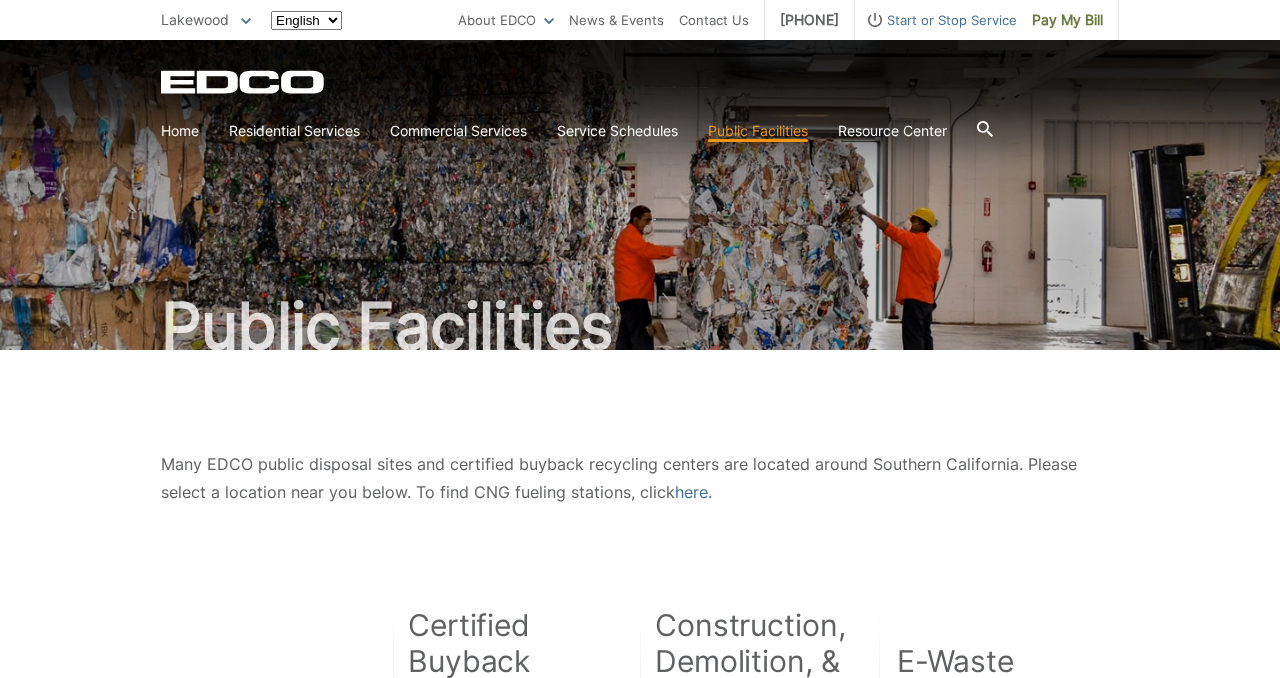 scroll, scrollTop: 0, scrollLeft: 0, axis: both 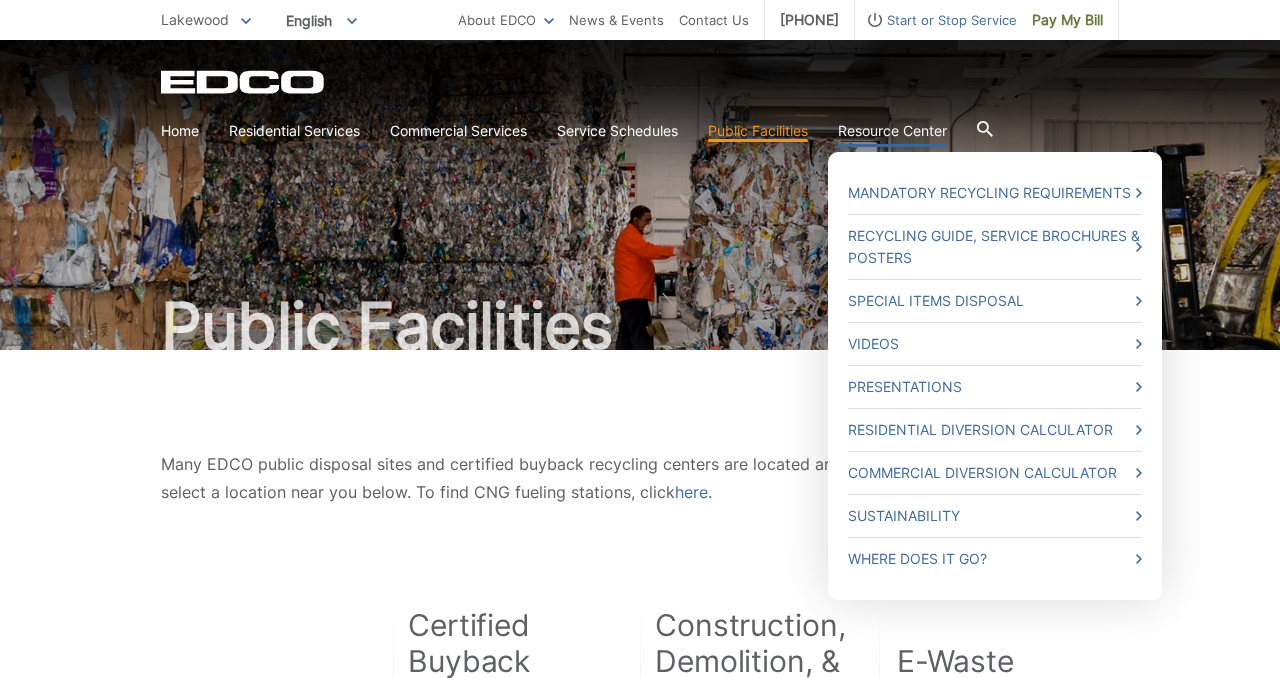 click on "Resource Center" at bounding box center [892, 131] 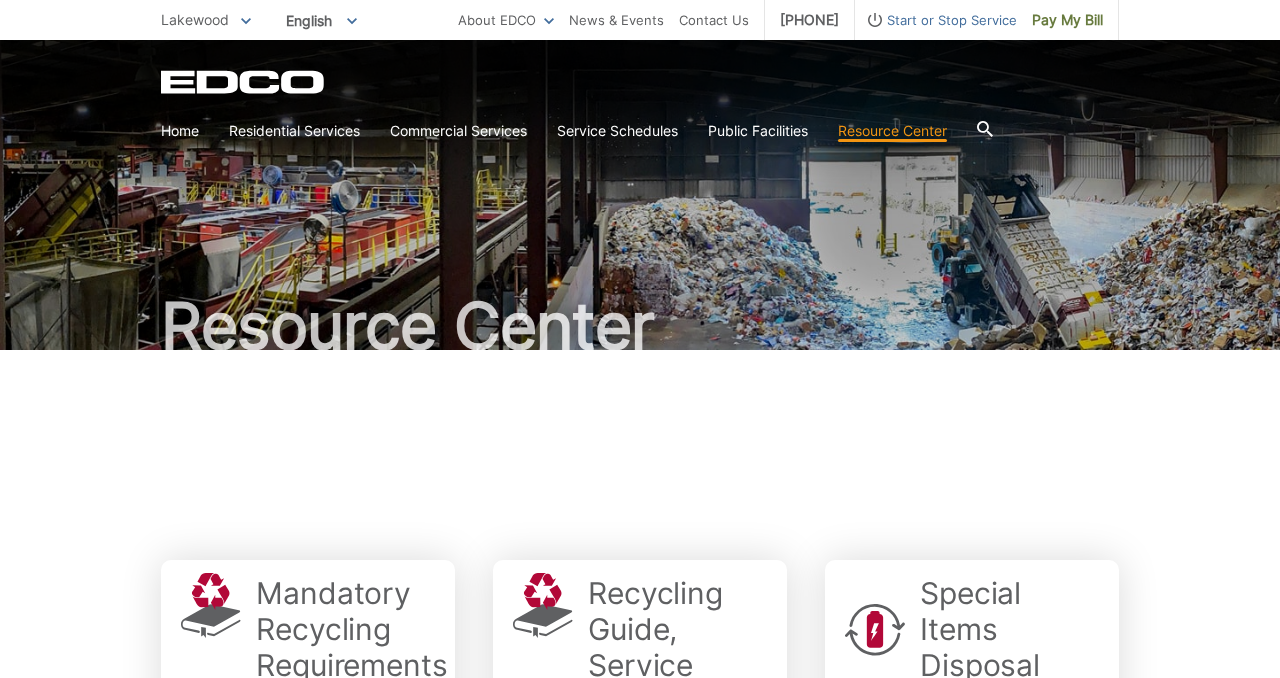 scroll, scrollTop: 0, scrollLeft: 0, axis: both 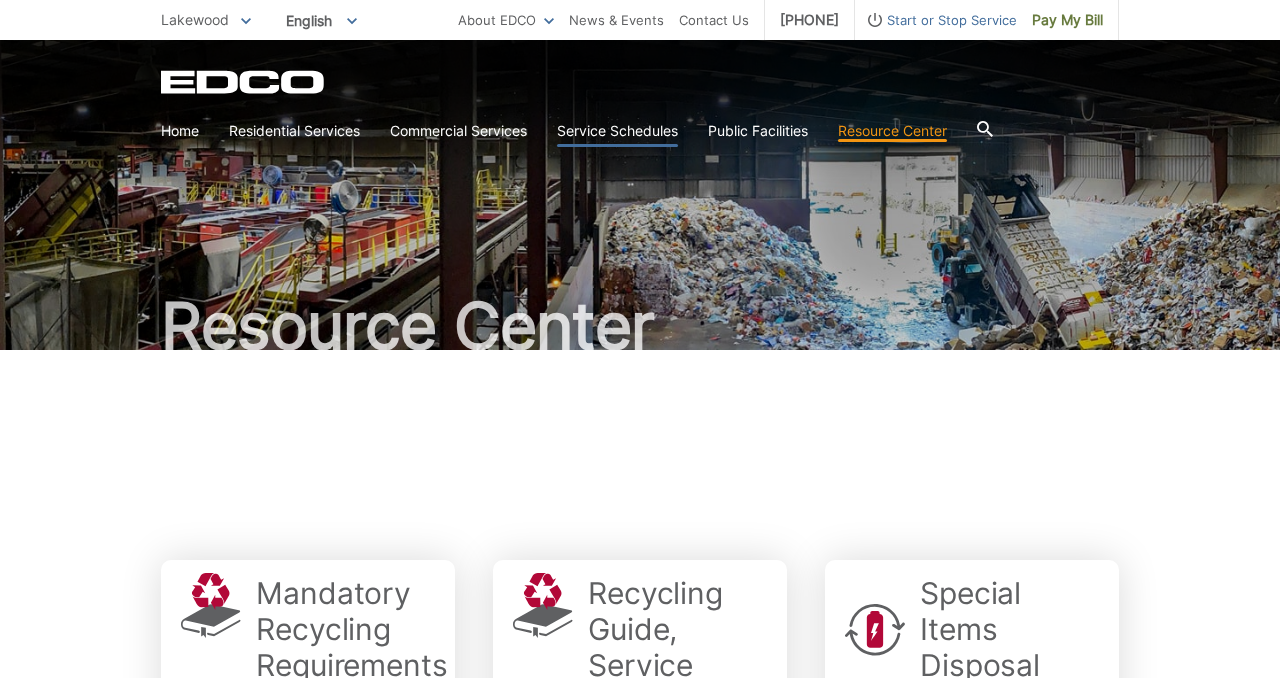 click on "Service Schedules" at bounding box center (617, 131) 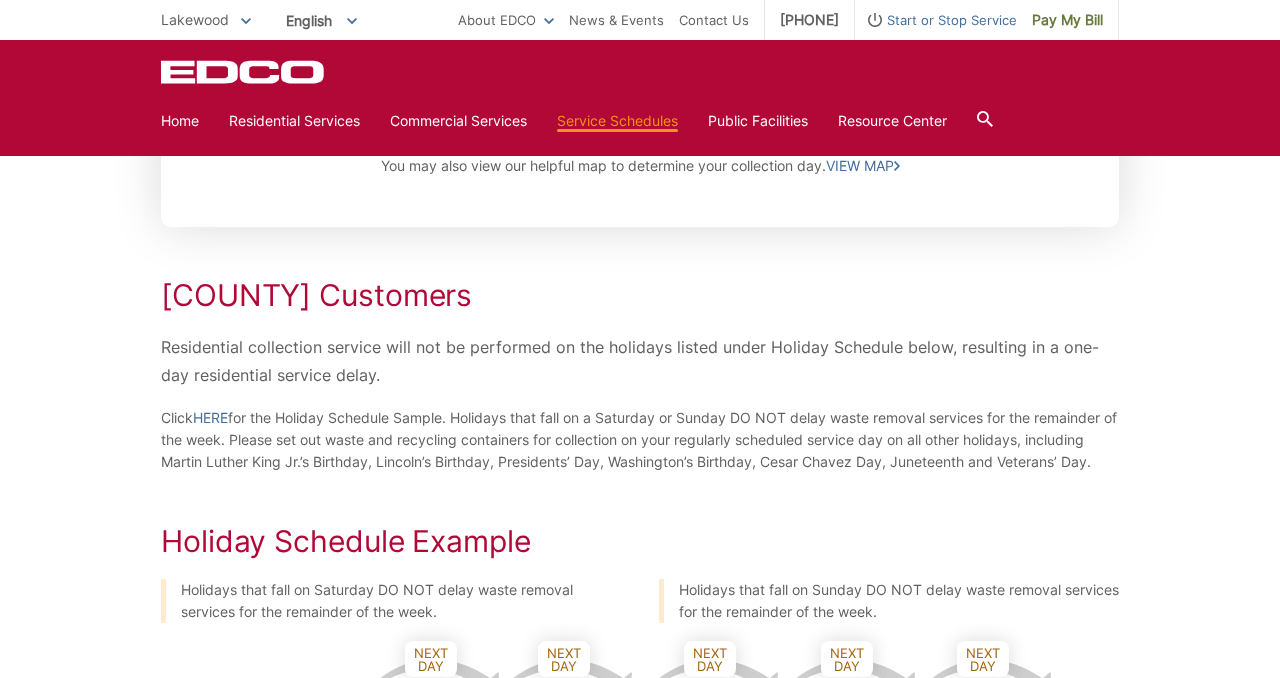 scroll, scrollTop: 571, scrollLeft: 0, axis: vertical 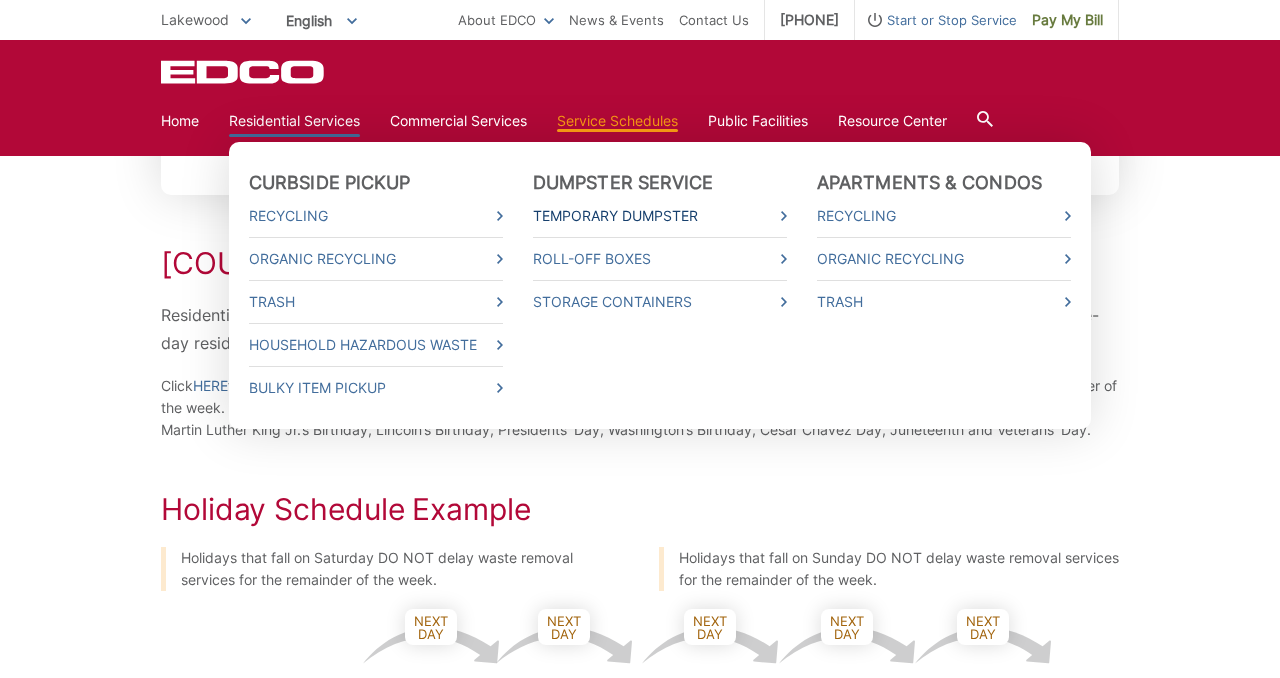 click on "Temporary Dumpster" at bounding box center [660, 216] 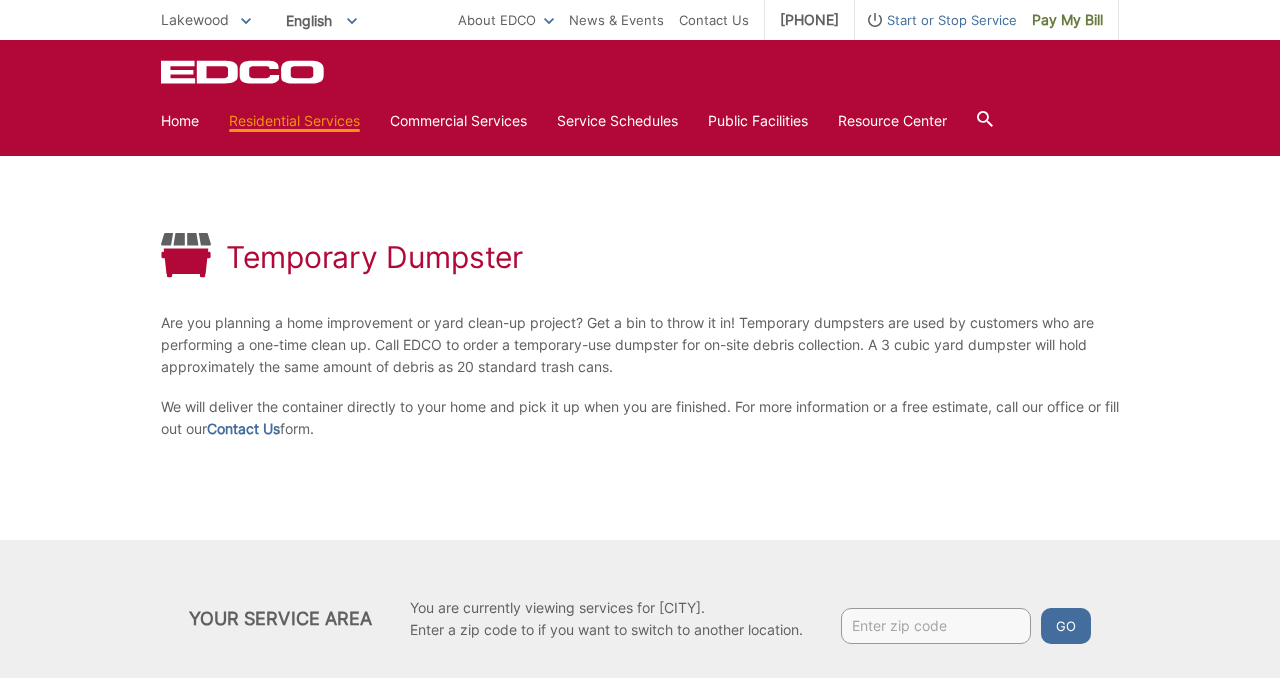 scroll, scrollTop: 76, scrollLeft: 0, axis: vertical 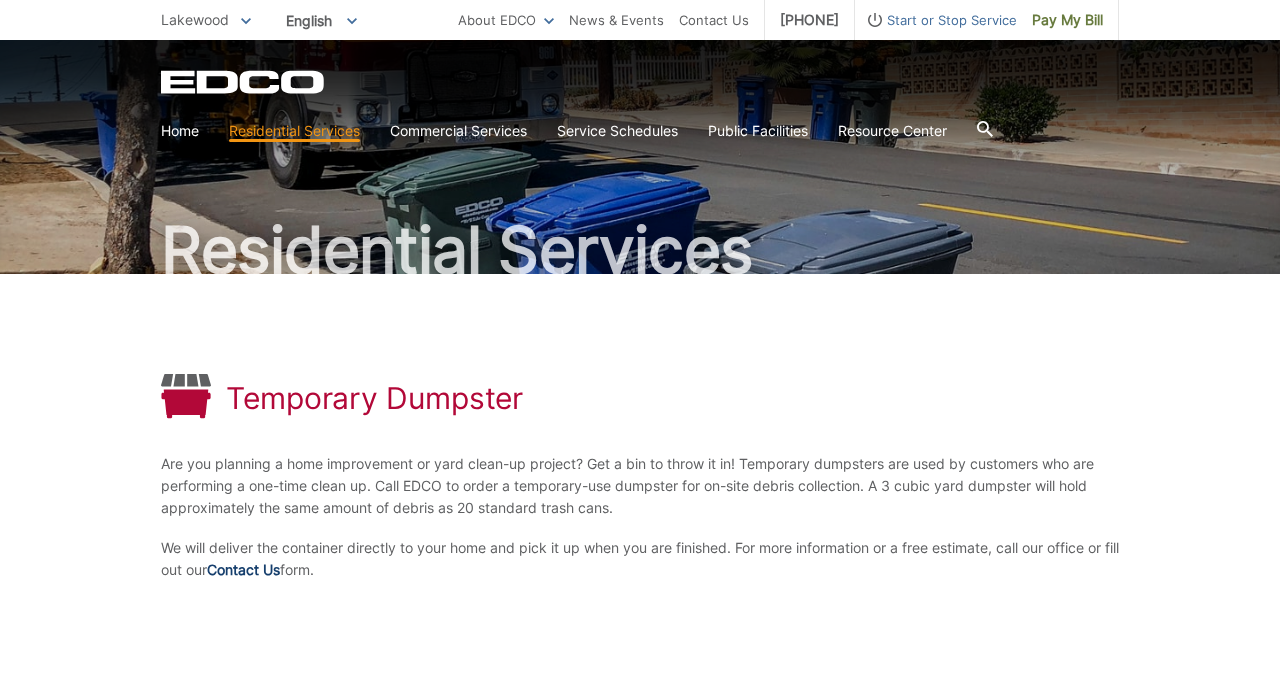 click on "Contact Us" at bounding box center [243, 570] 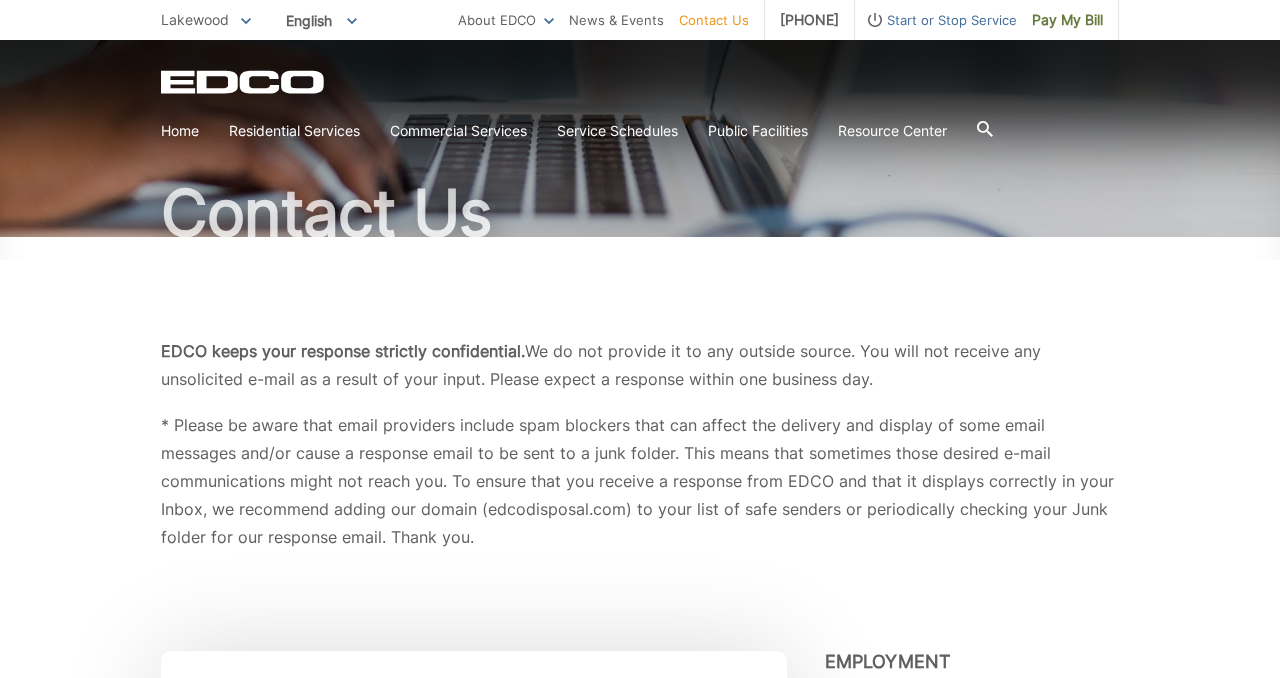 scroll, scrollTop: 114, scrollLeft: 0, axis: vertical 